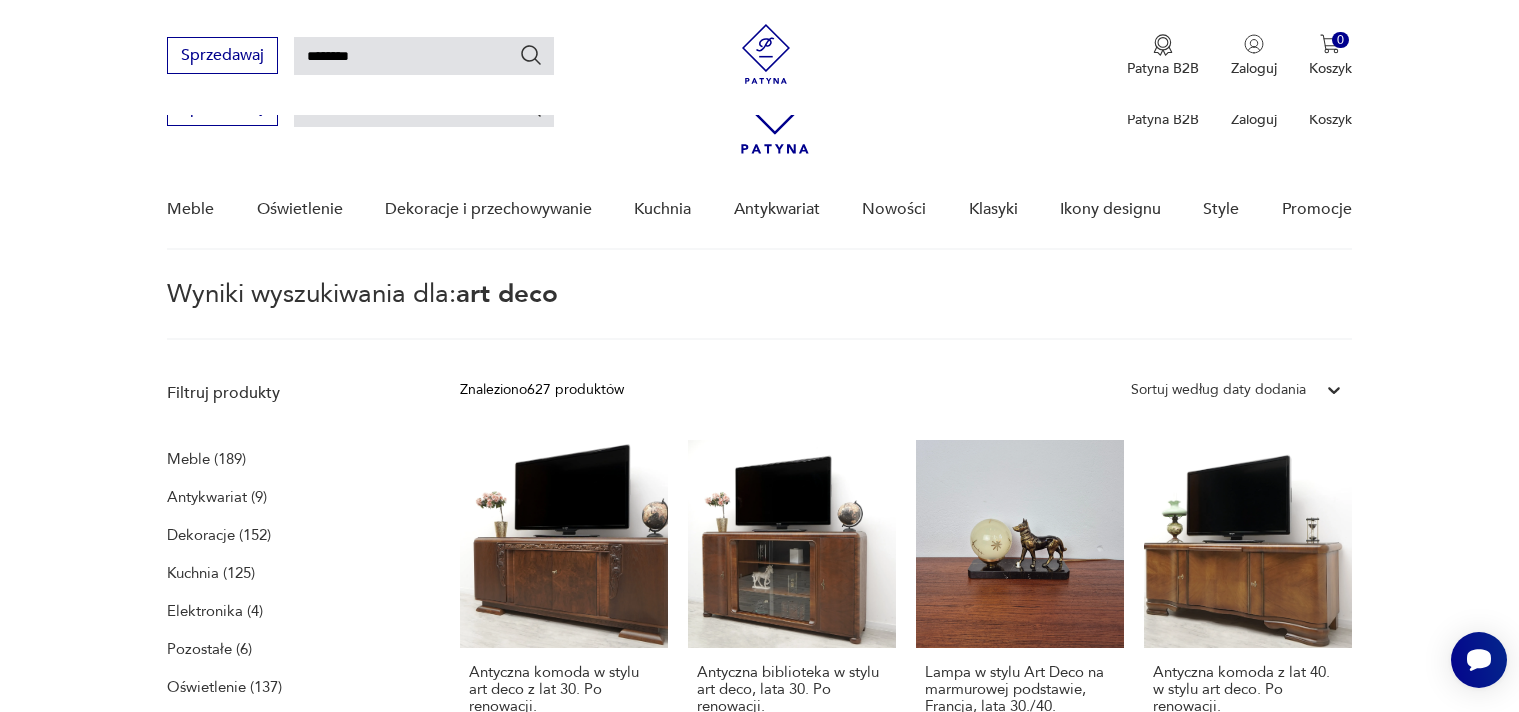scroll, scrollTop: 809, scrollLeft: 0, axis: vertical 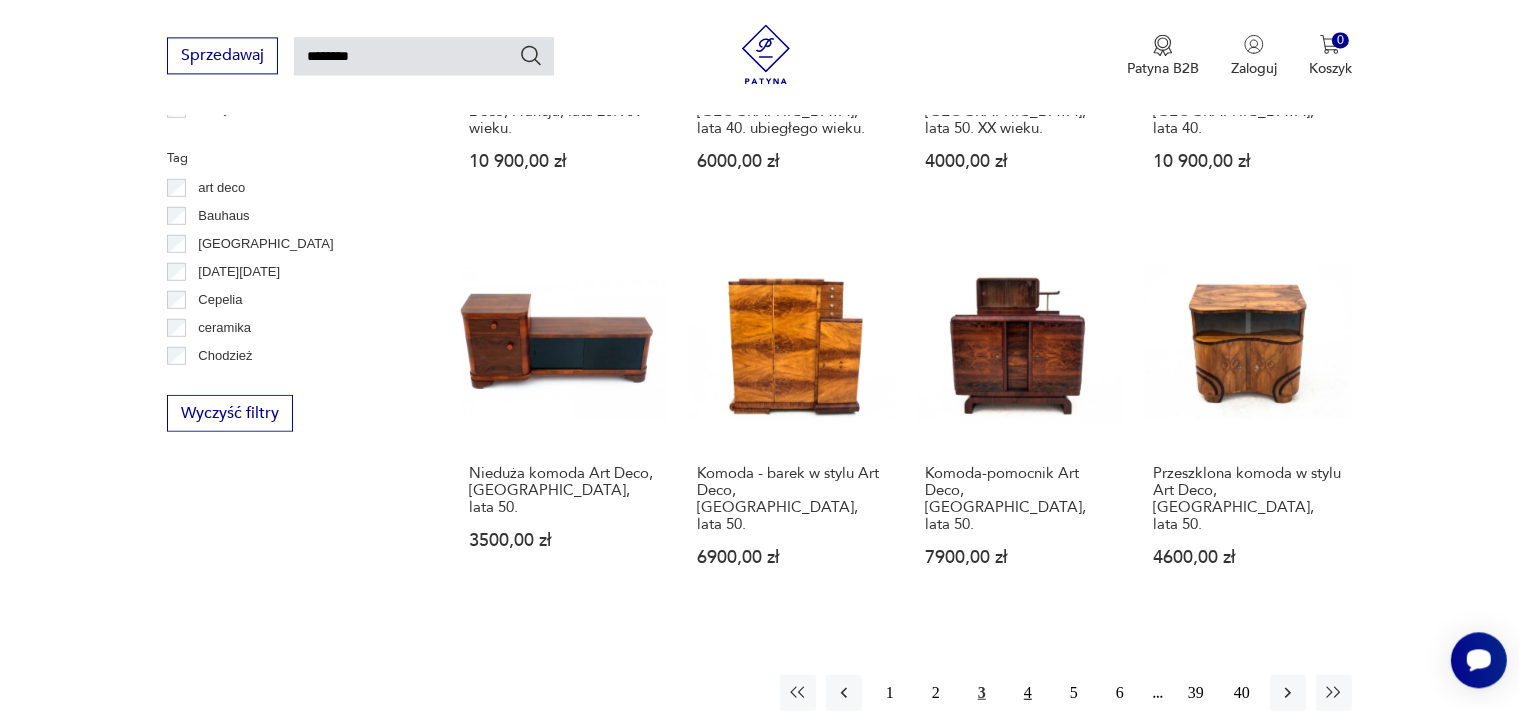 click on "4" at bounding box center (1028, 692) 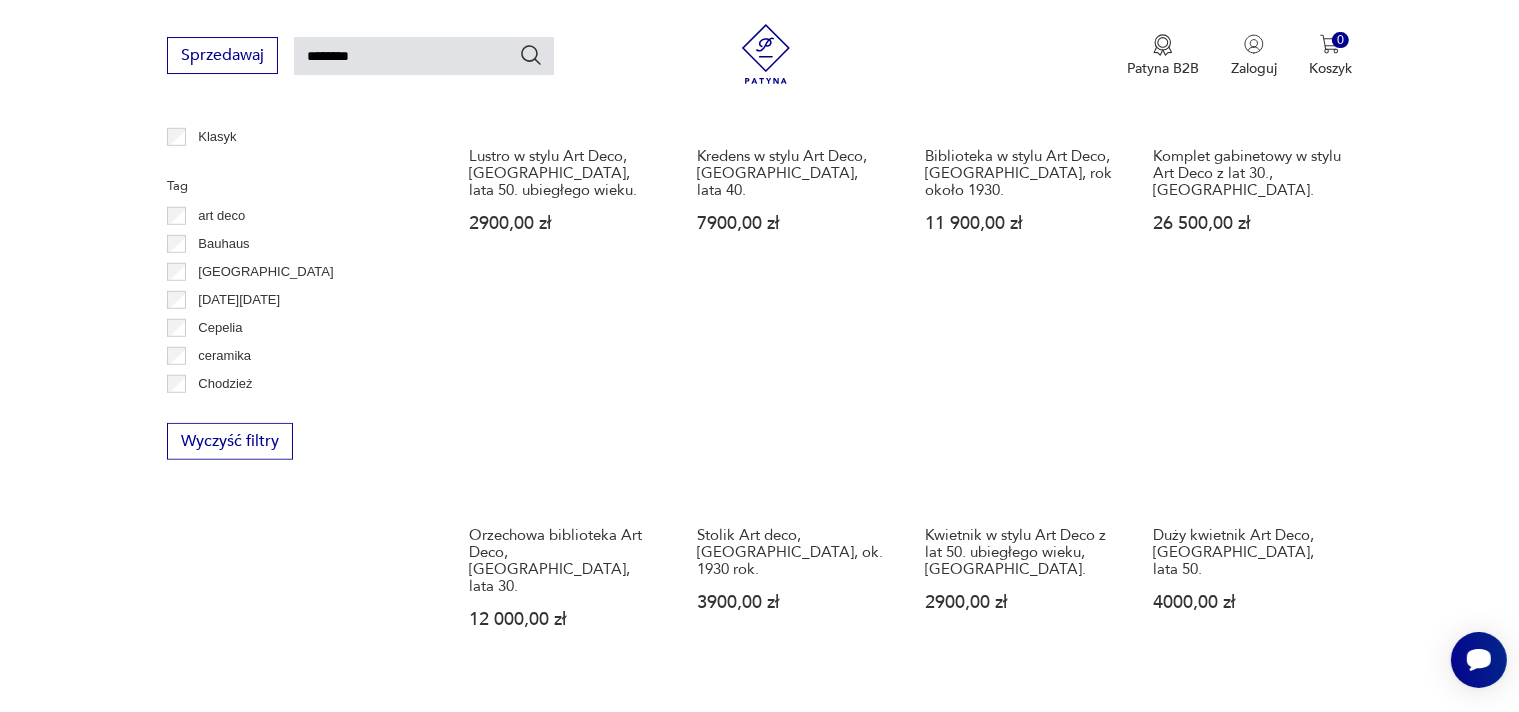 scroll, scrollTop: 1337, scrollLeft: 0, axis: vertical 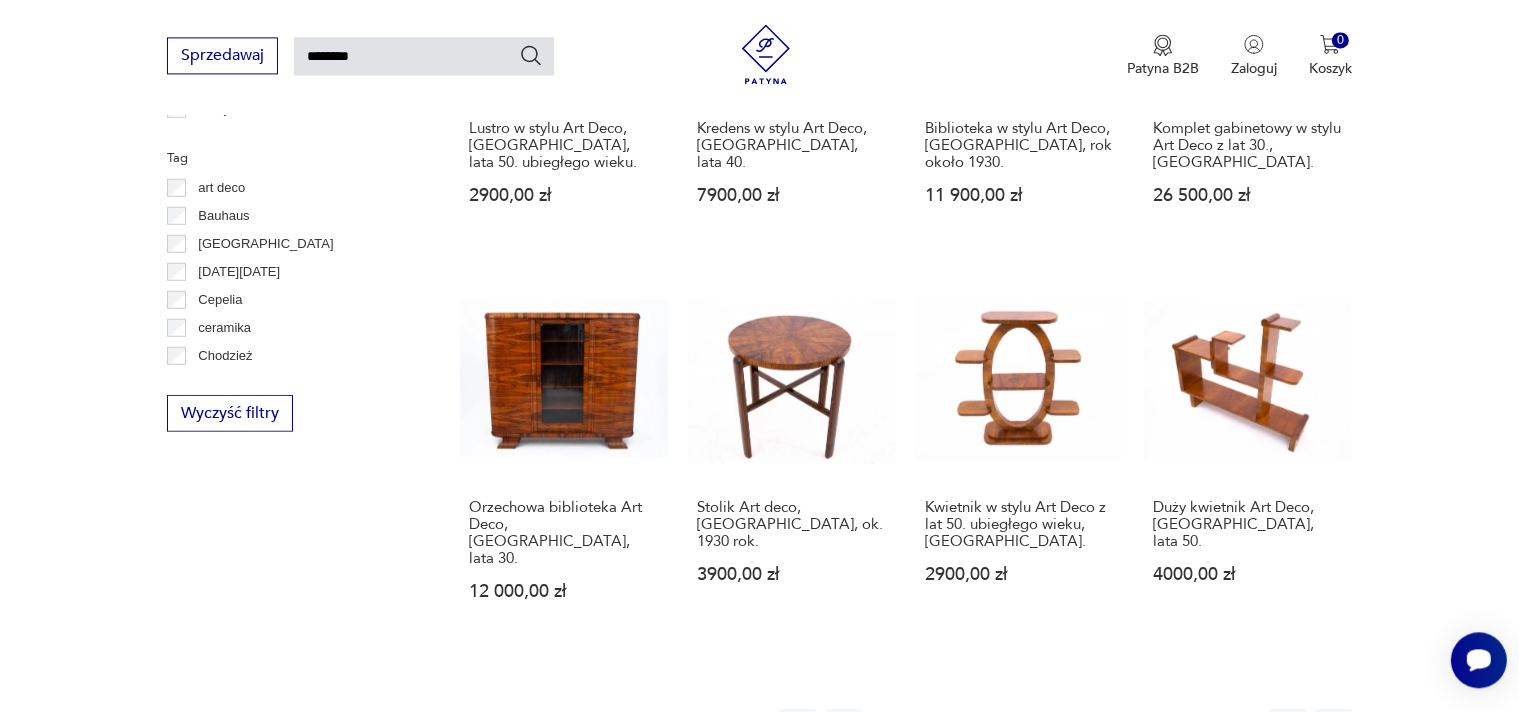 click on "5" at bounding box center (1074, 726) 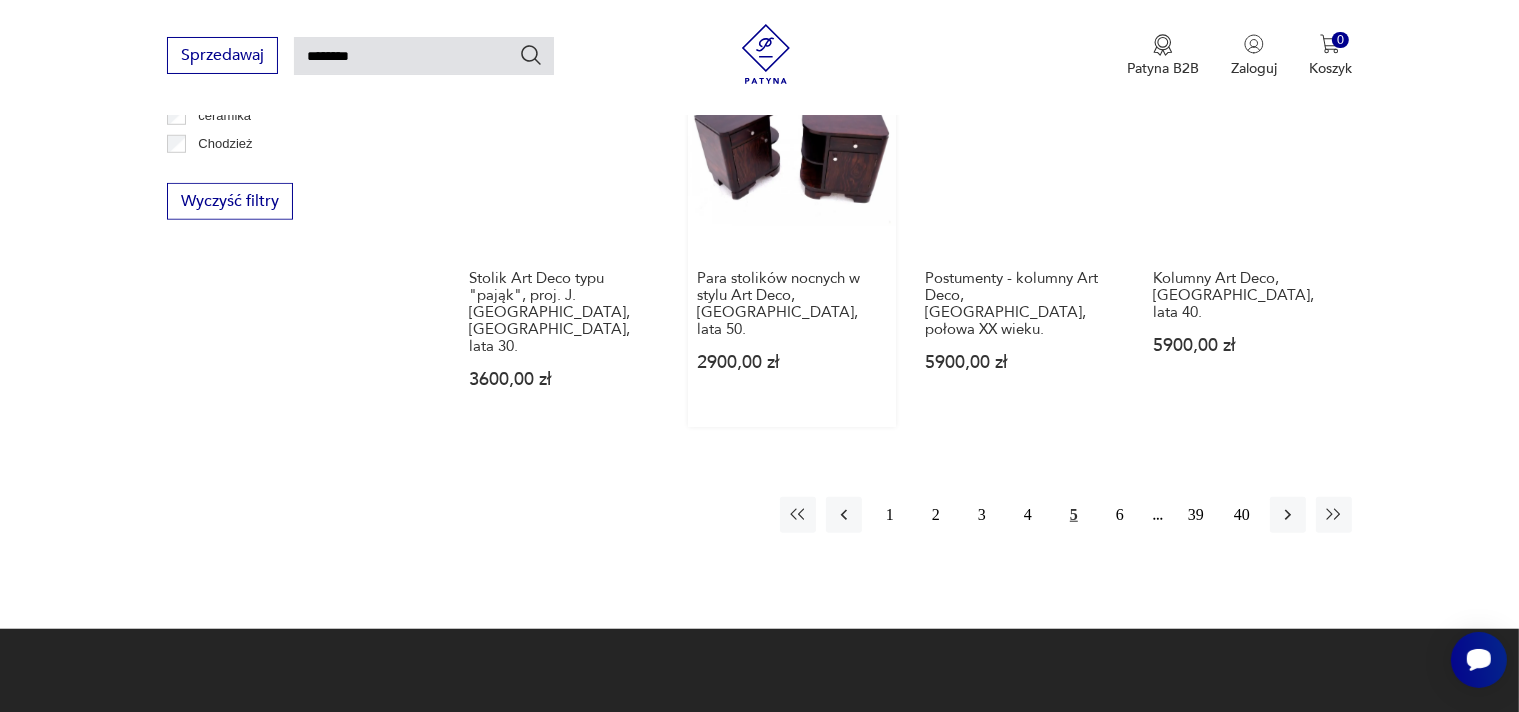 scroll, scrollTop: 1548, scrollLeft: 0, axis: vertical 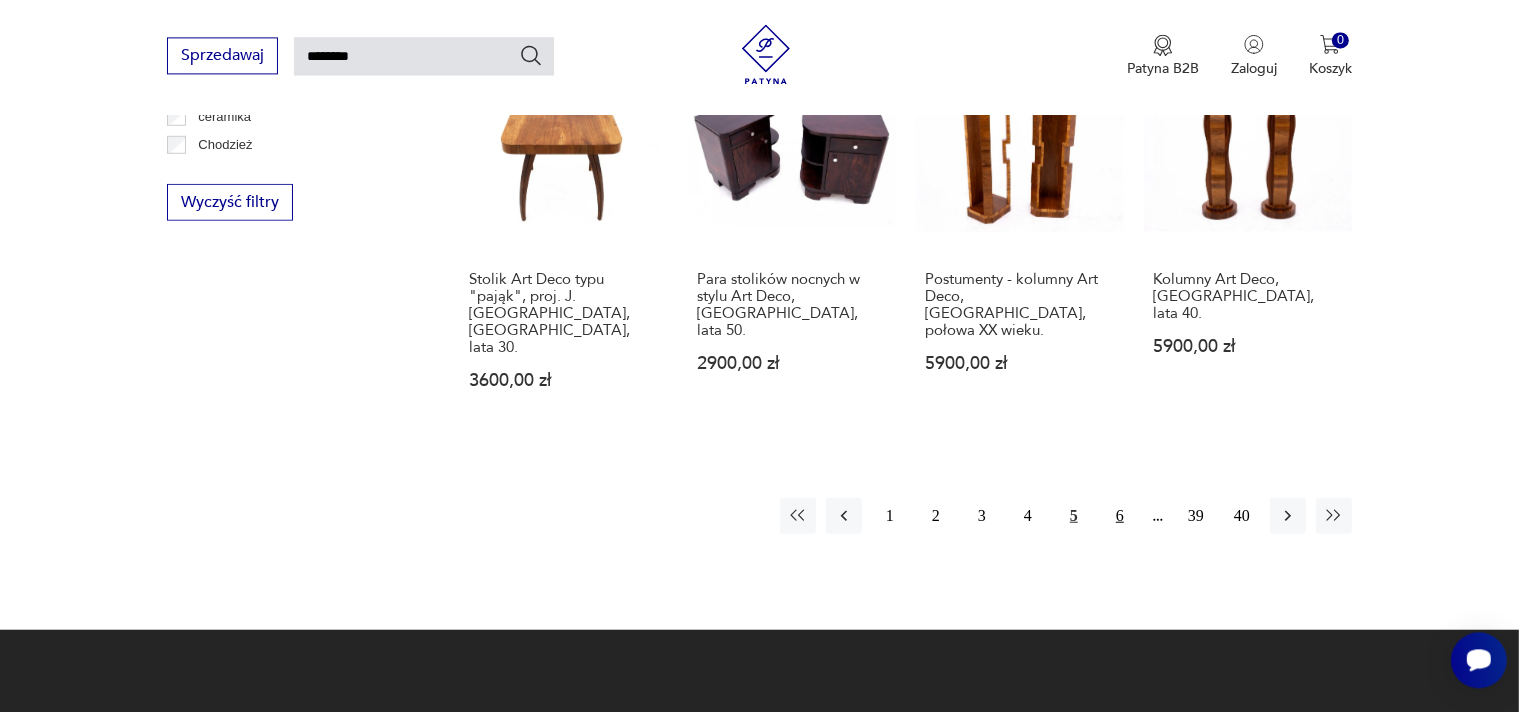 click on "6" at bounding box center [1120, 515] 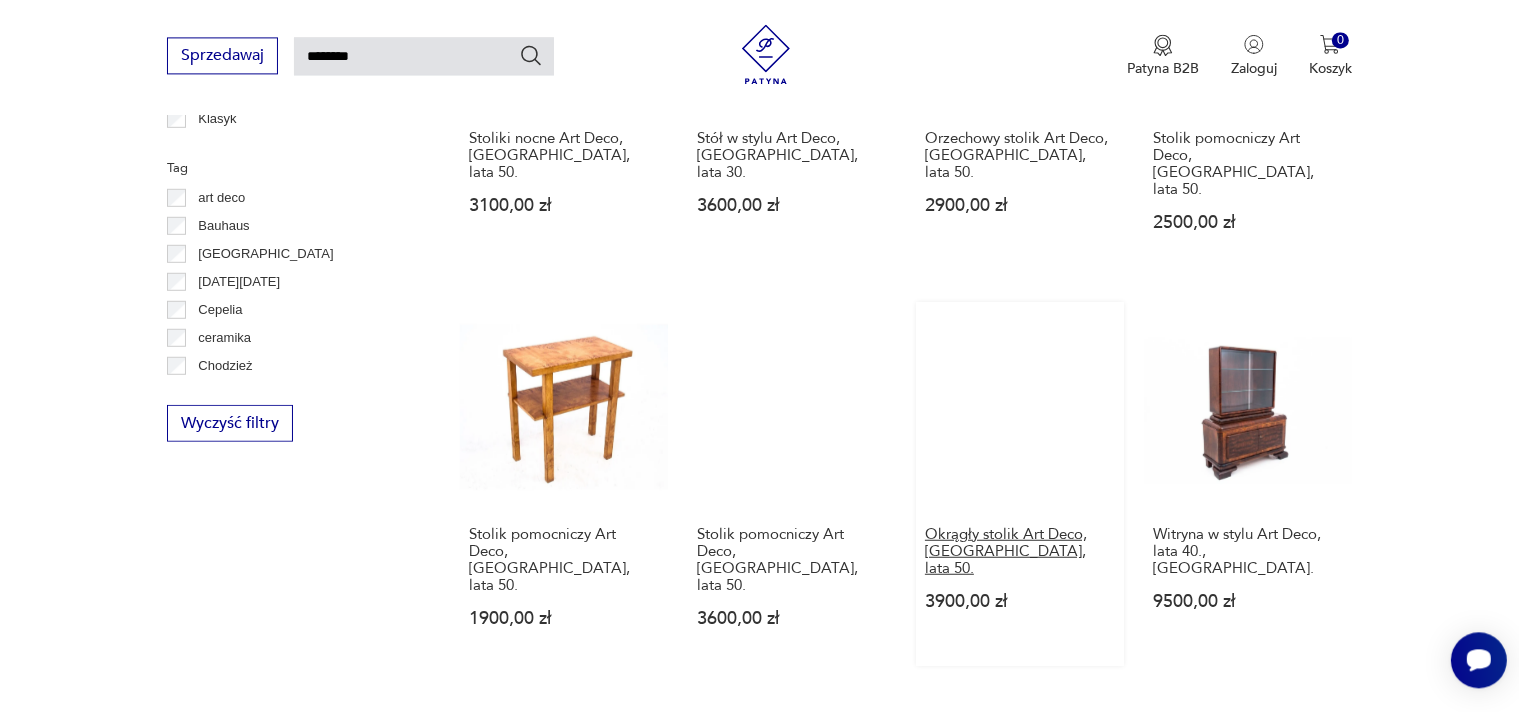 scroll, scrollTop: 1337, scrollLeft: 0, axis: vertical 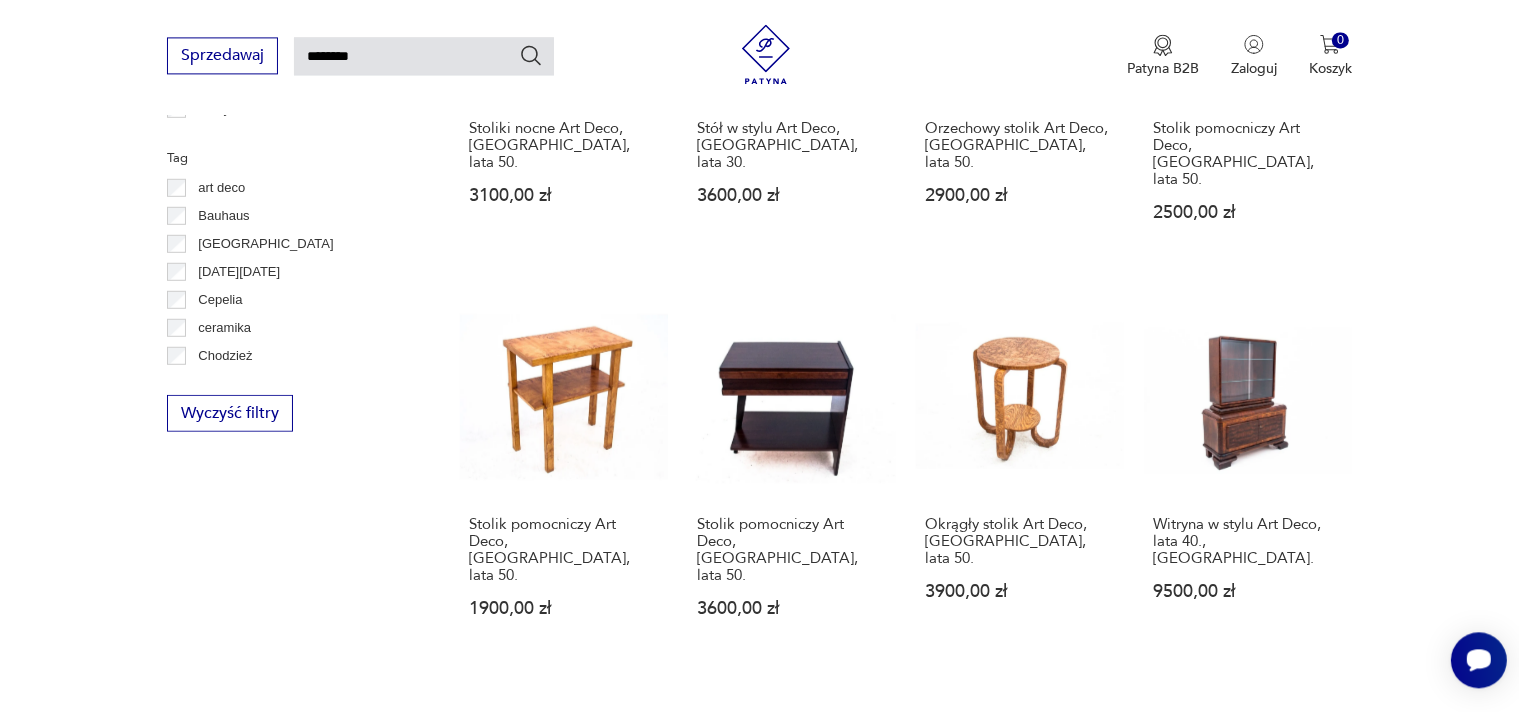 click on "7" at bounding box center (1120, 743) 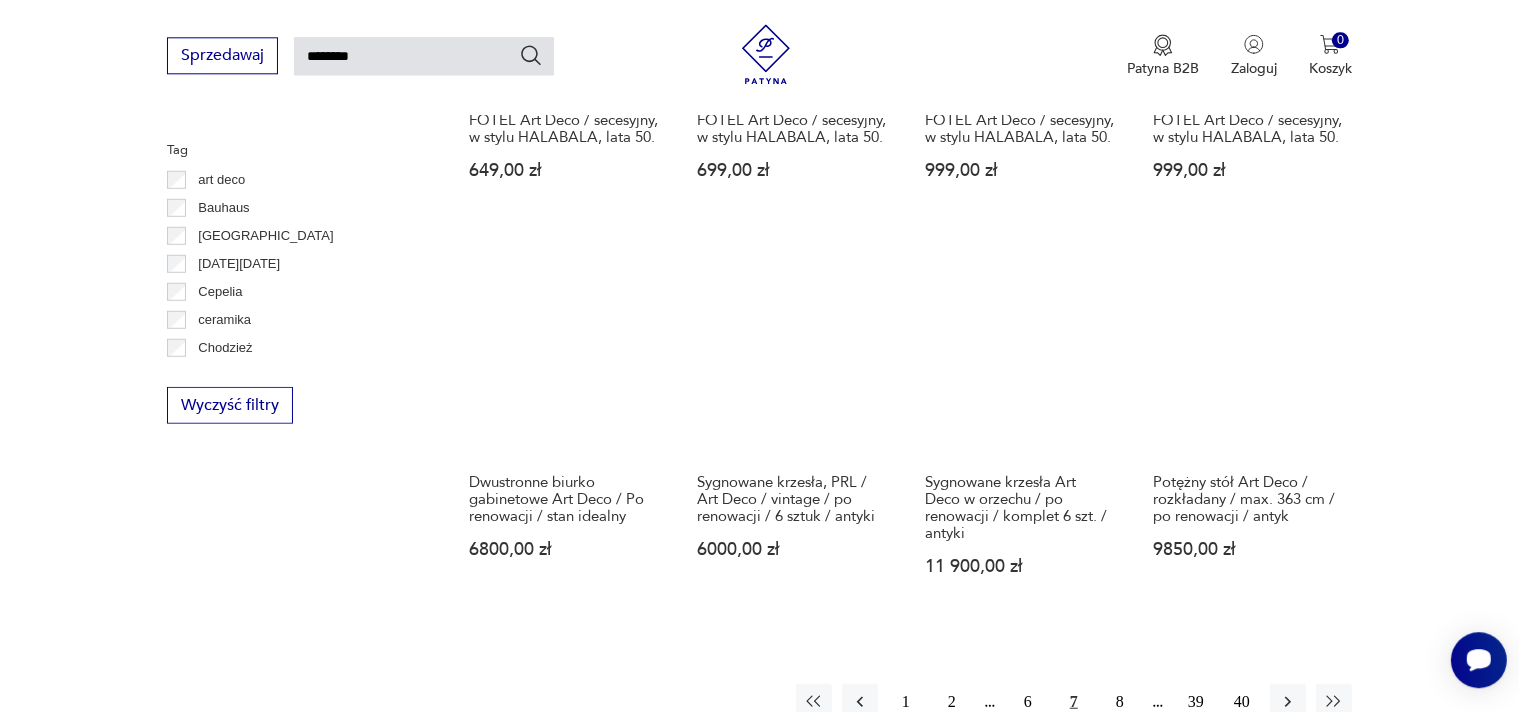 scroll, scrollTop: 1336, scrollLeft: 0, axis: vertical 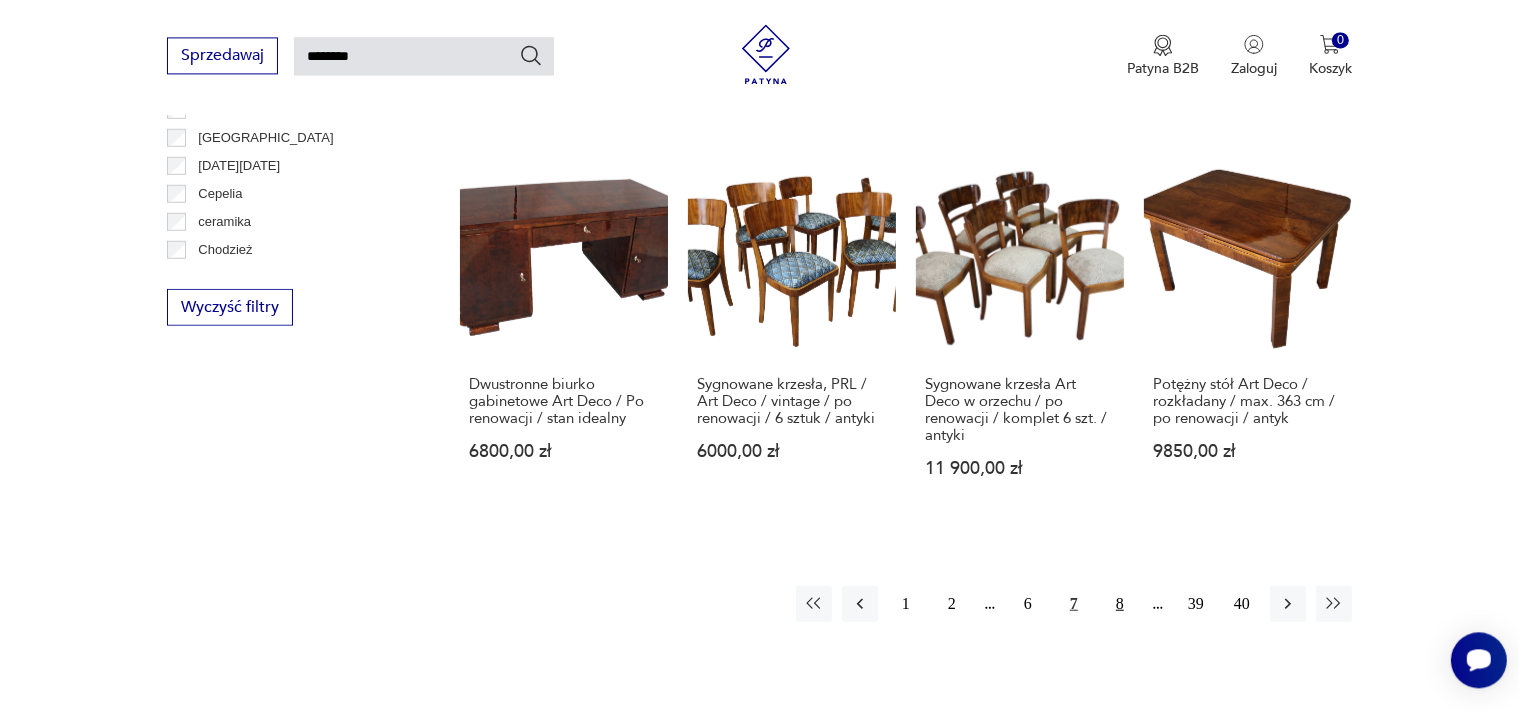 click on "8" at bounding box center (1120, 603) 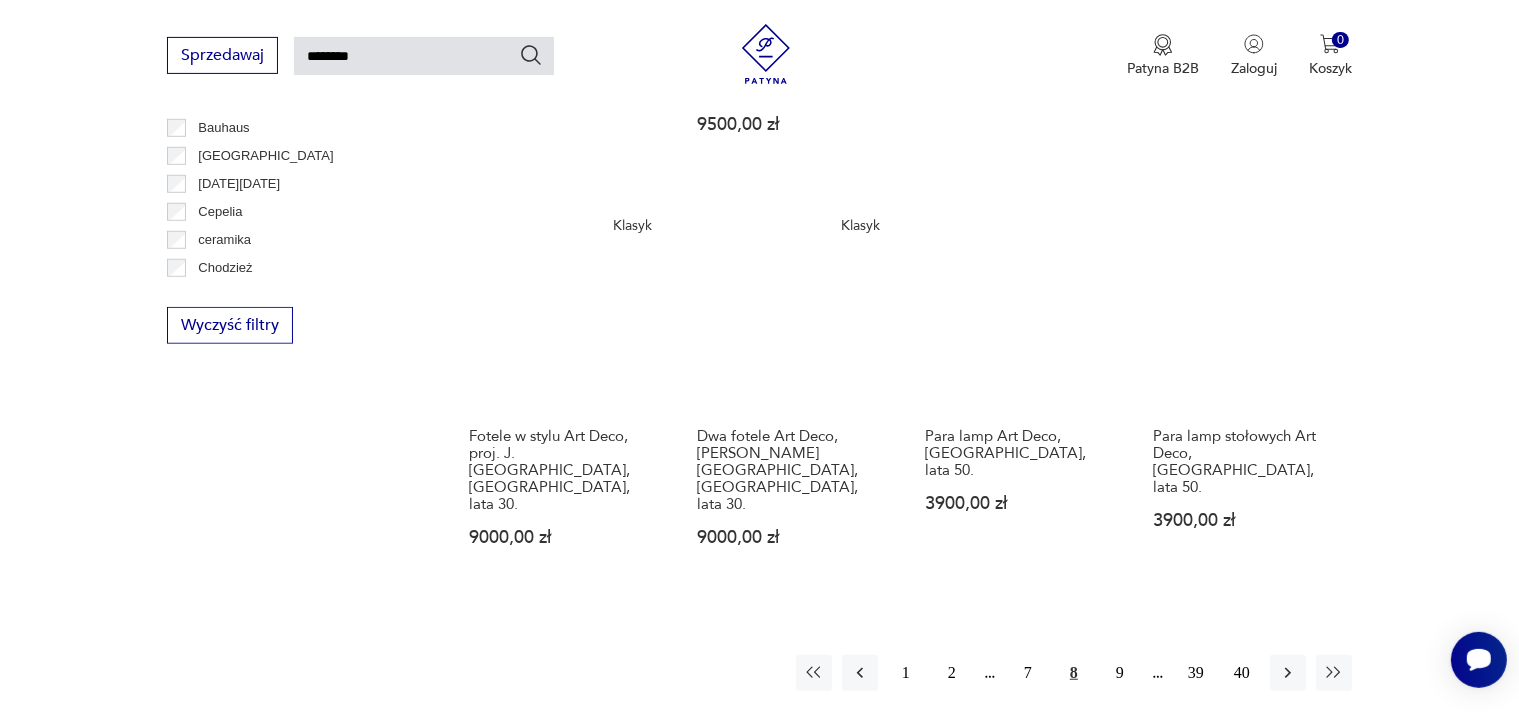 scroll, scrollTop: 1443, scrollLeft: 0, axis: vertical 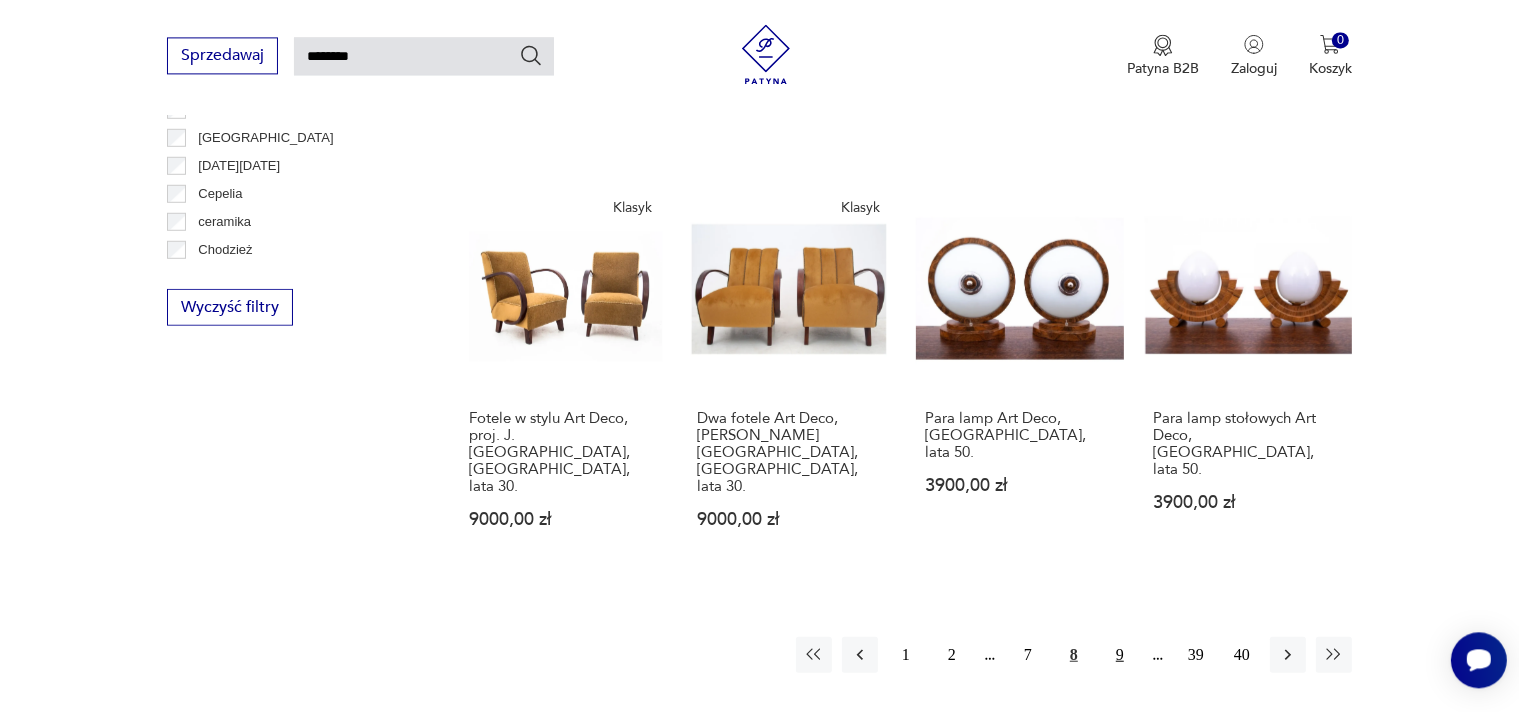 click on "9" at bounding box center (1120, 654) 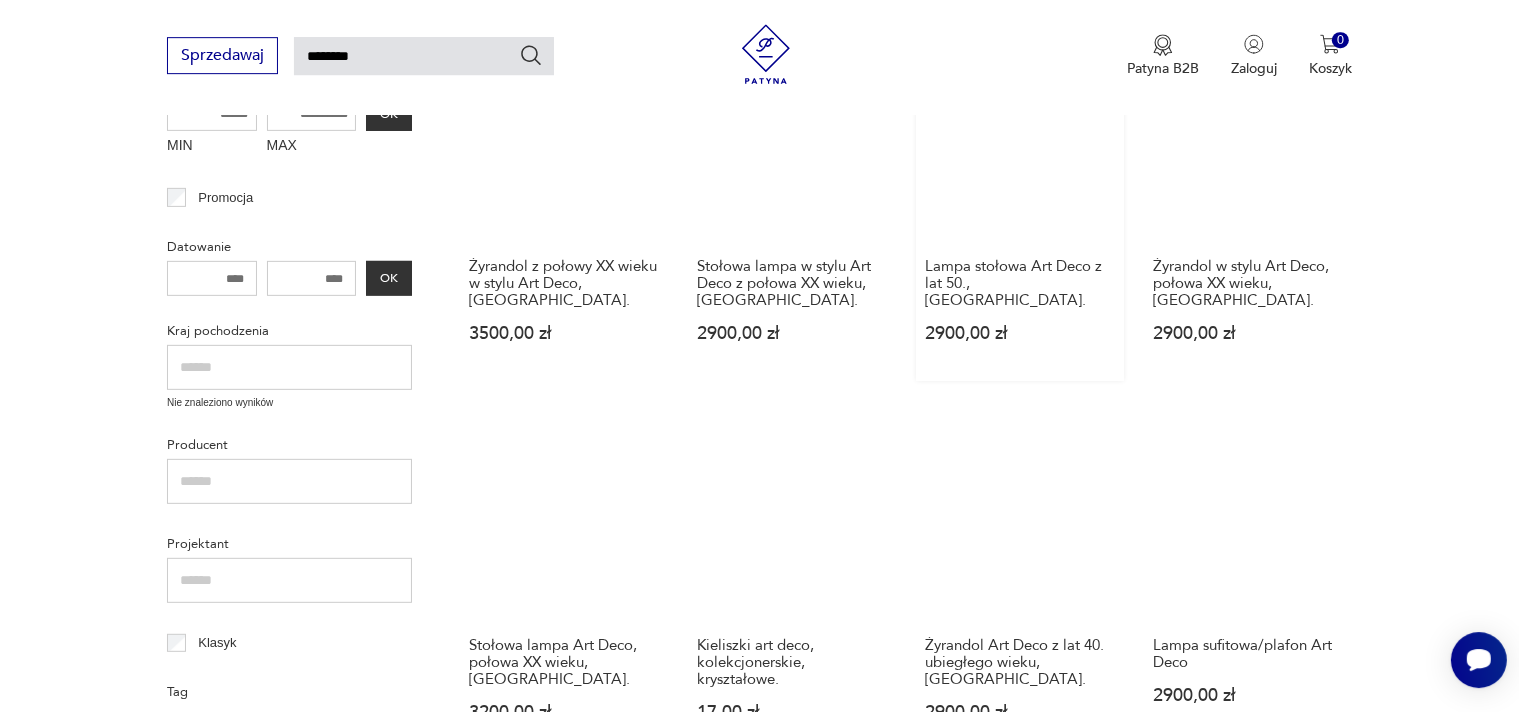 scroll, scrollTop: 809, scrollLeft: 0, axis: vertical 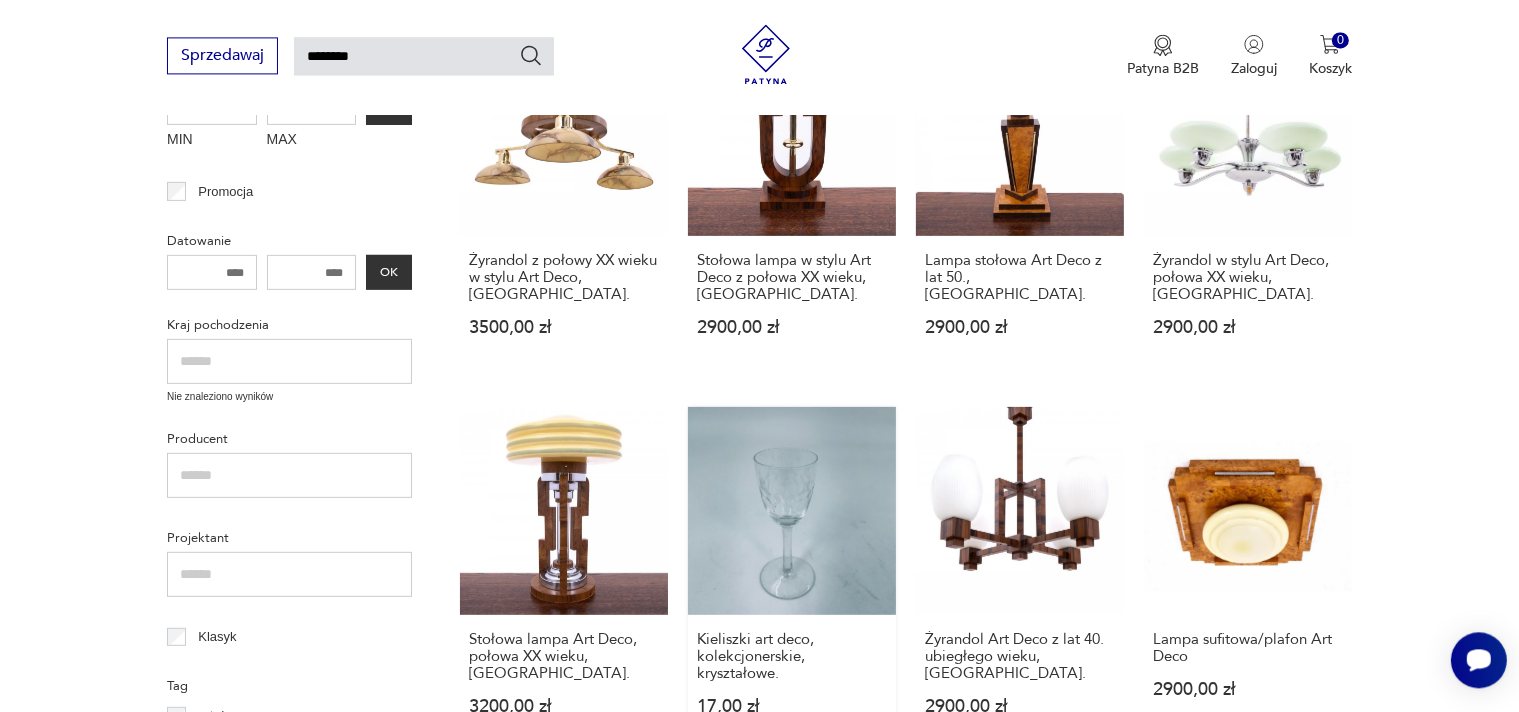 click on "Kieliszki art deco, kolekcjonerskie, kryształowe. 17,00 zł" at bounding box center (792, 579) 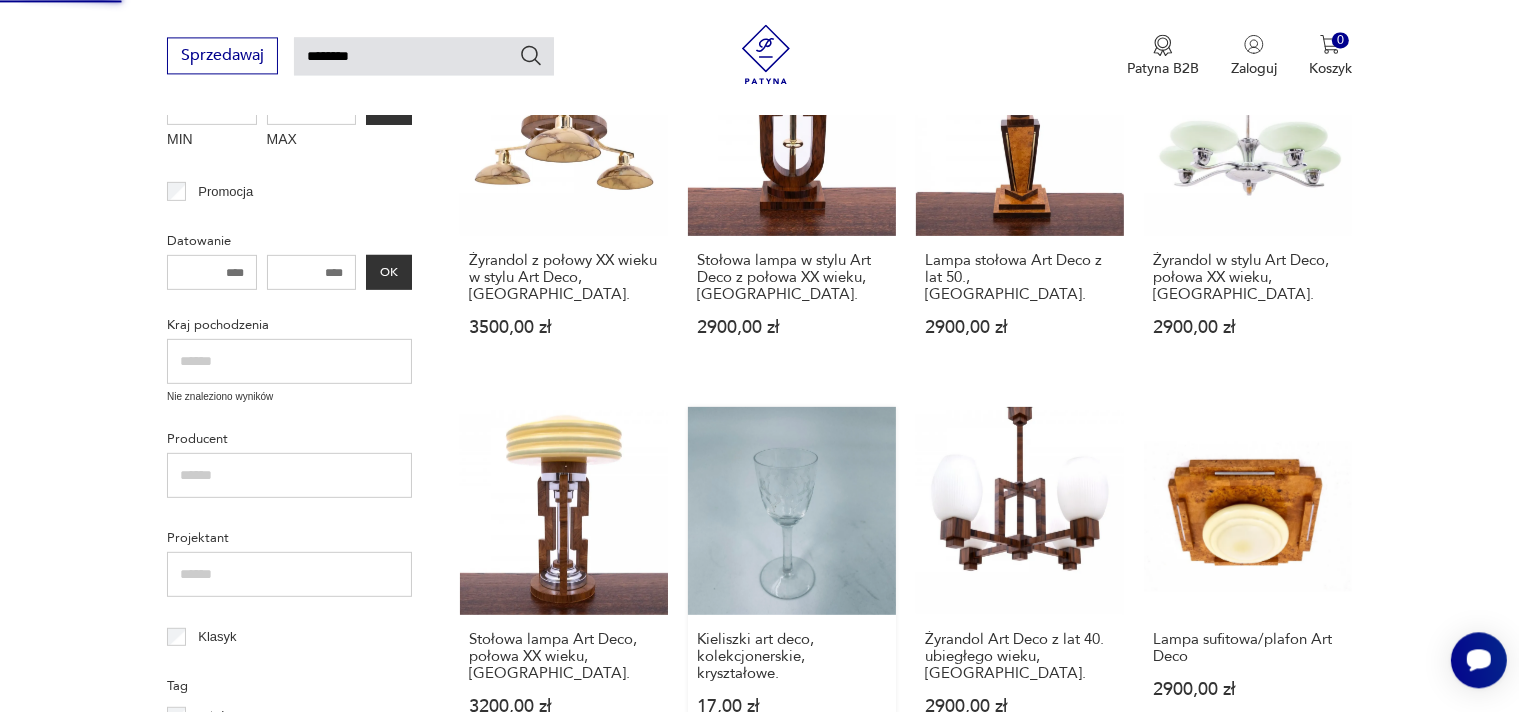 type 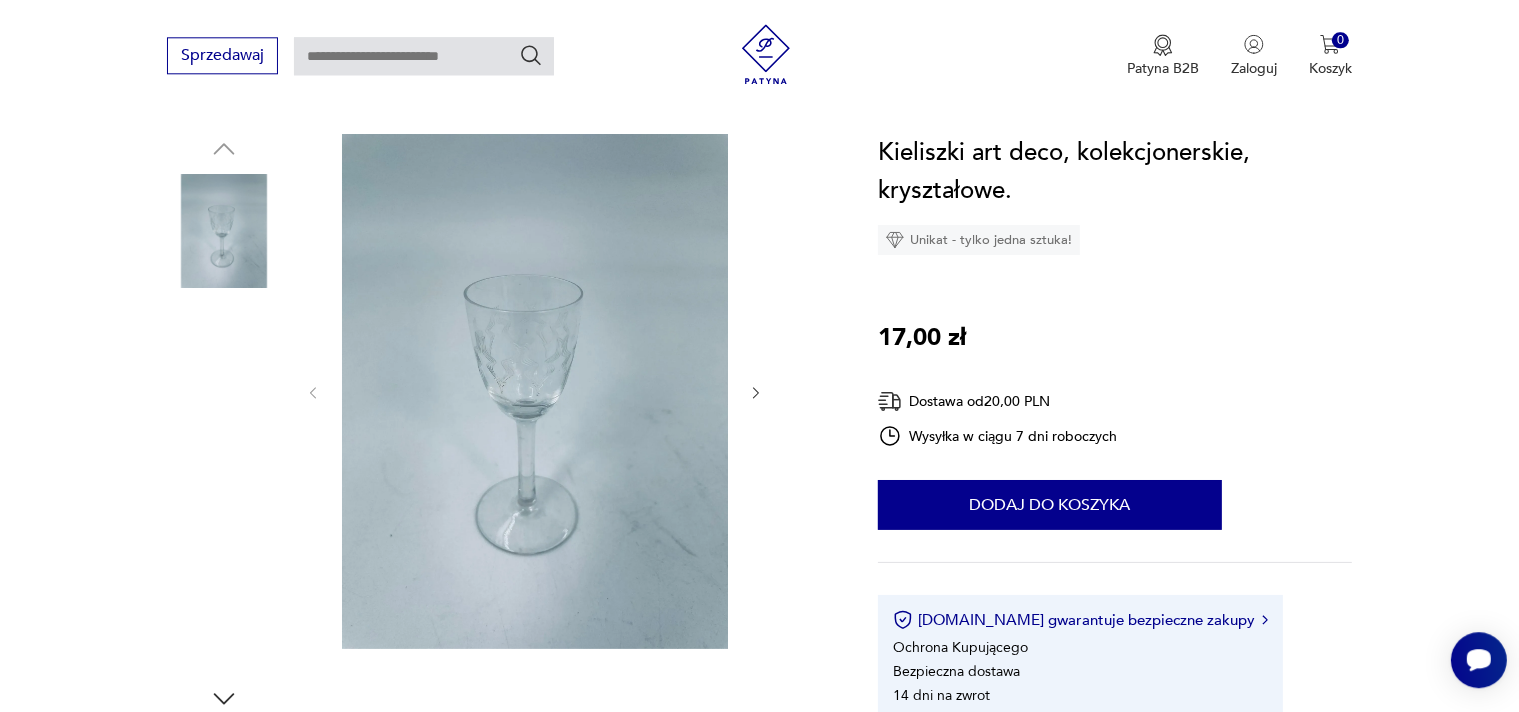 scroll, scrollTop: 211, scrollLeft: 0, axis: vertical 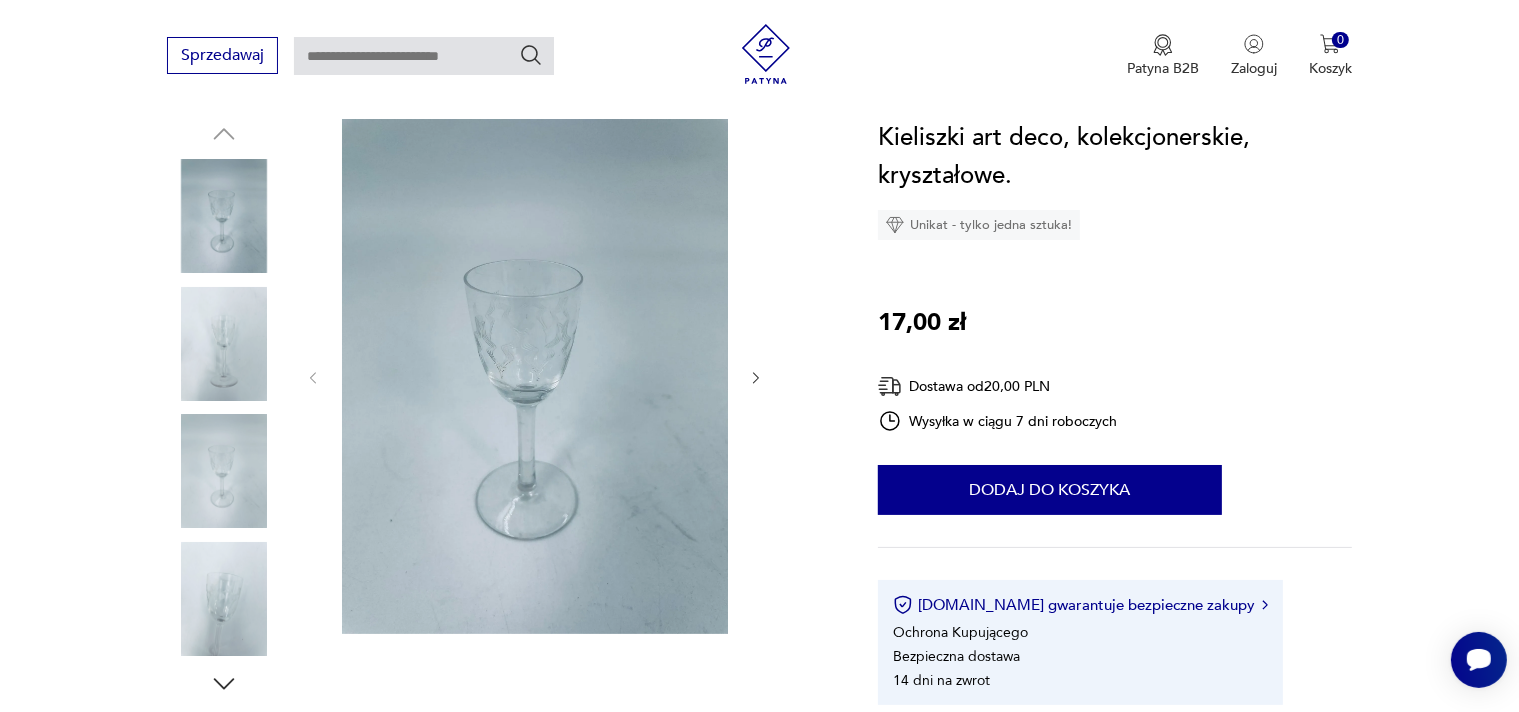 click at bounding box center (535, 376) 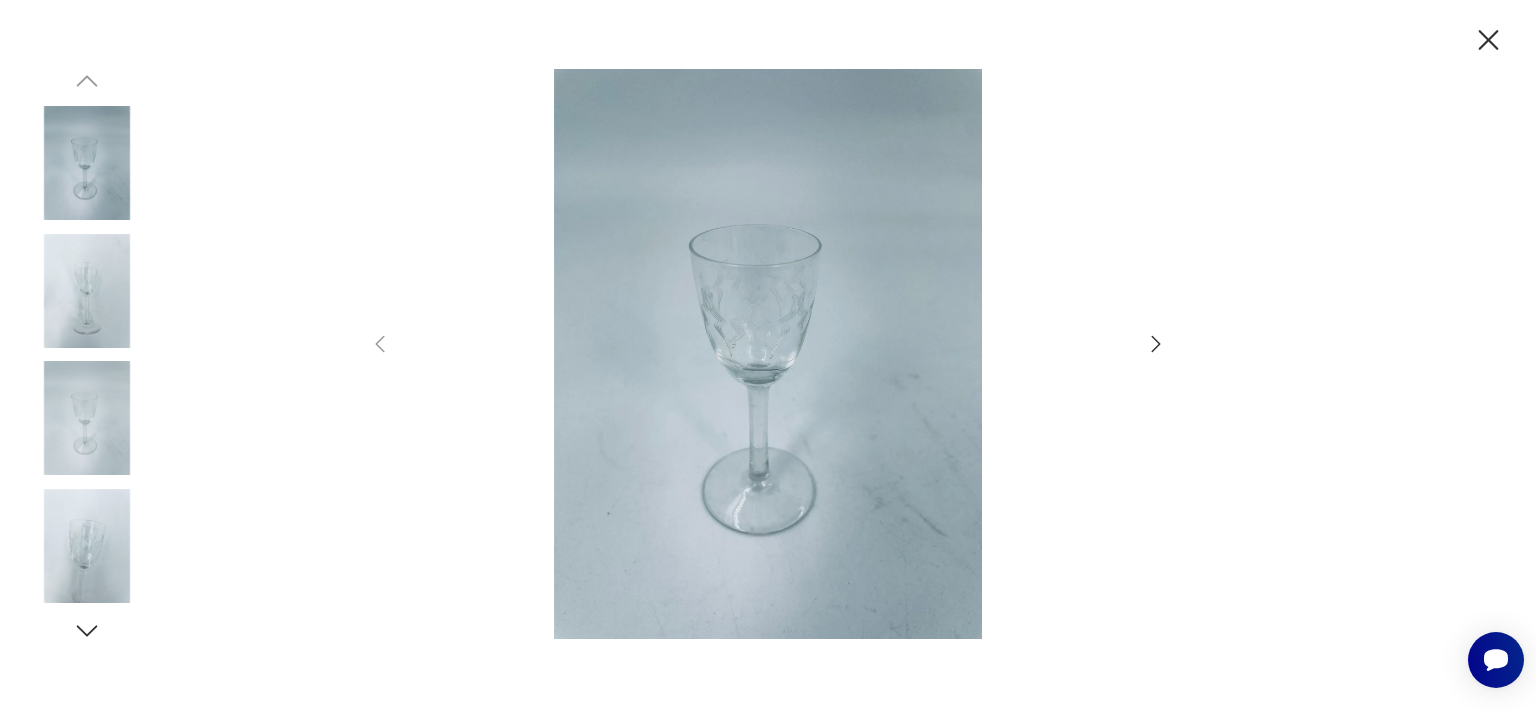 click 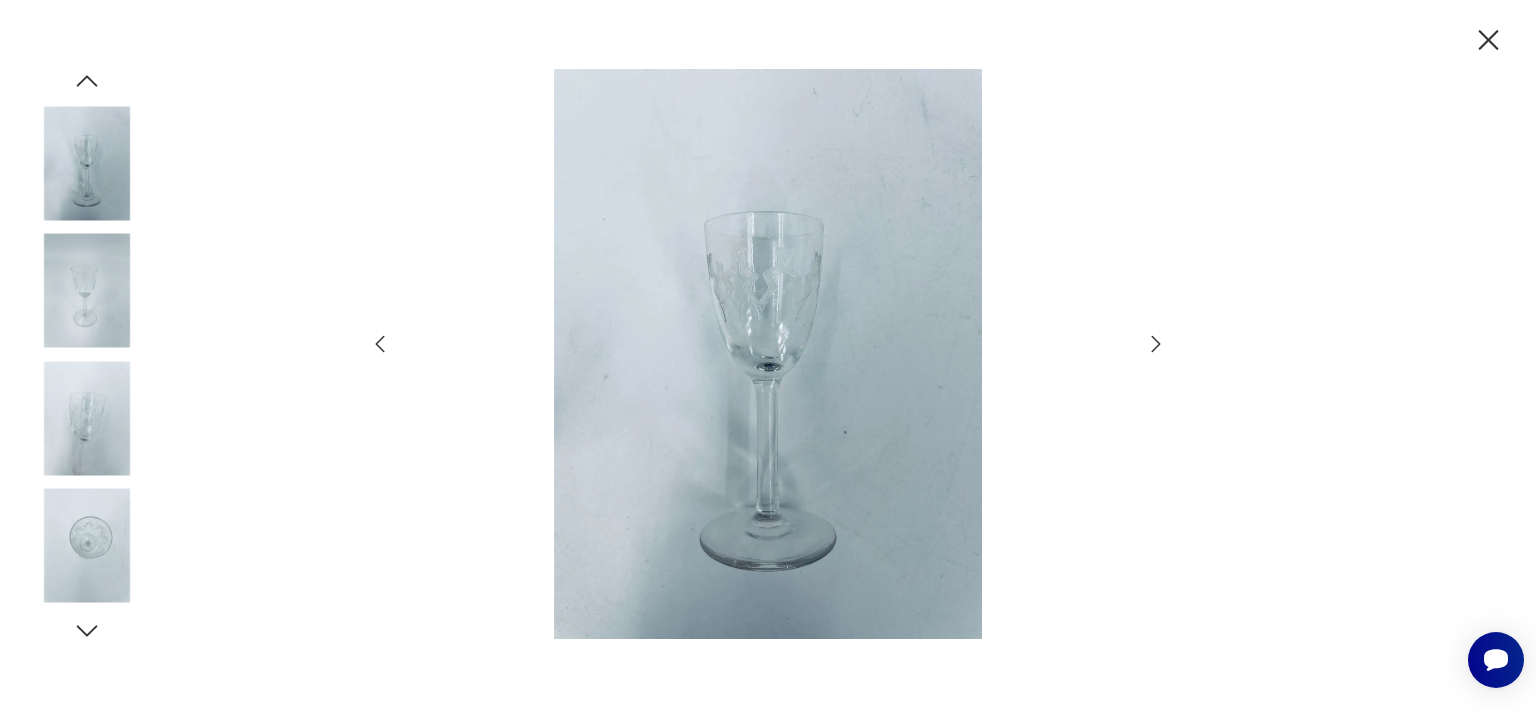 click 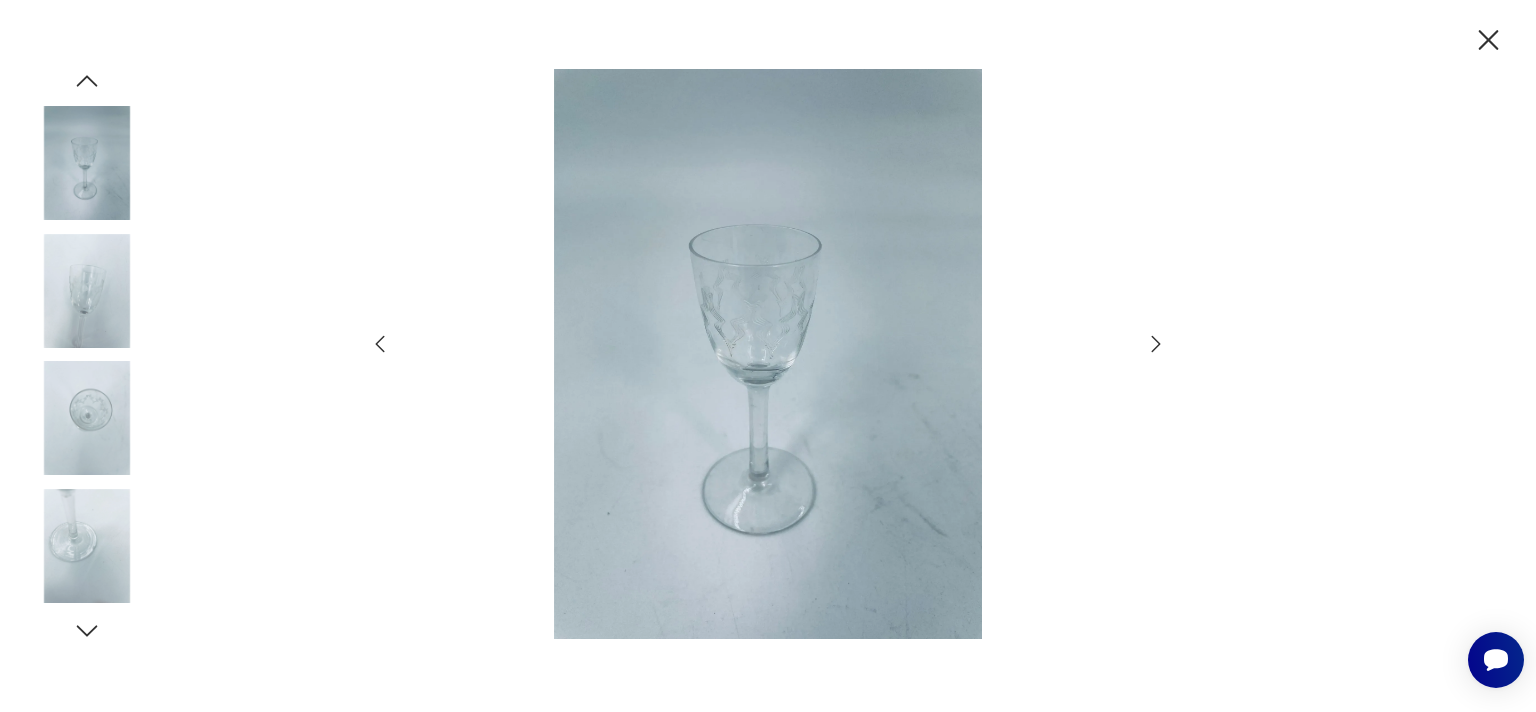click 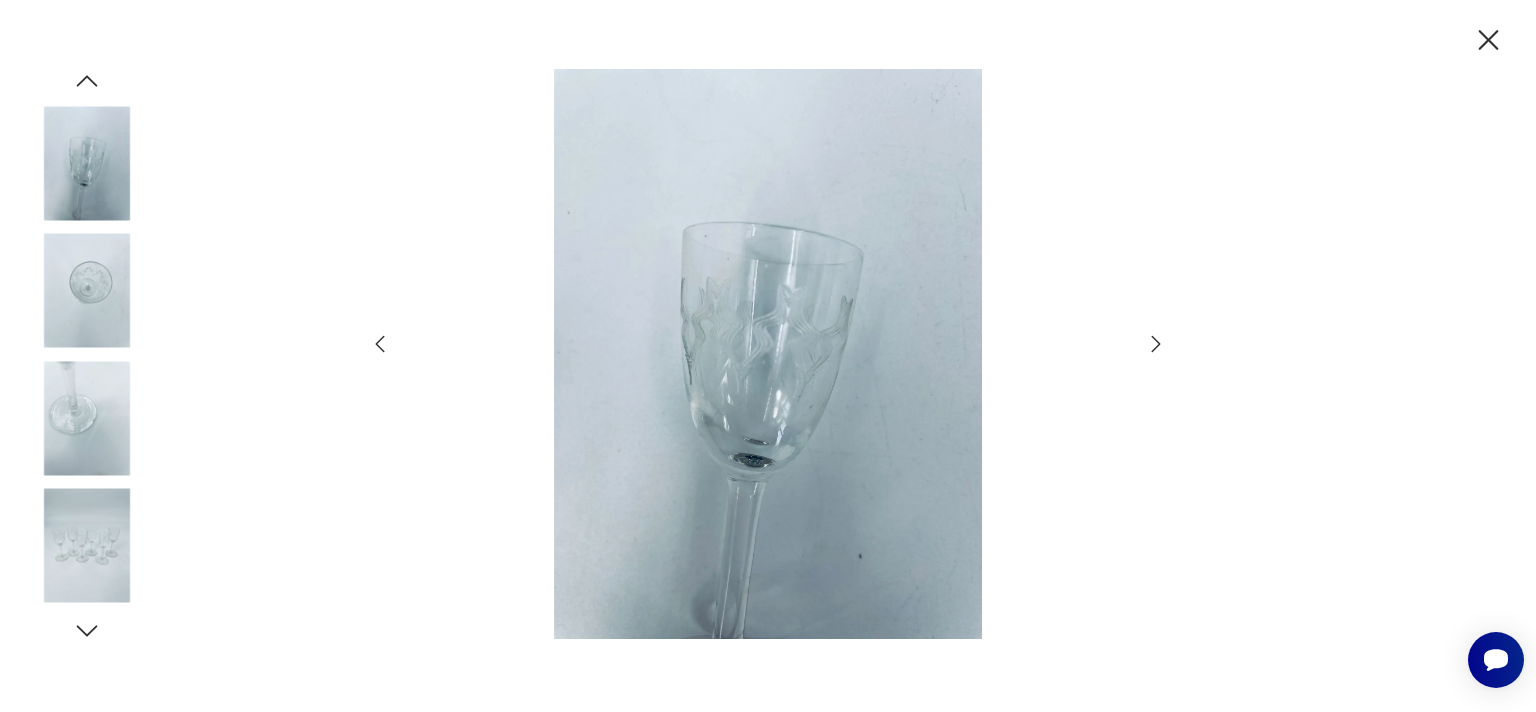 click 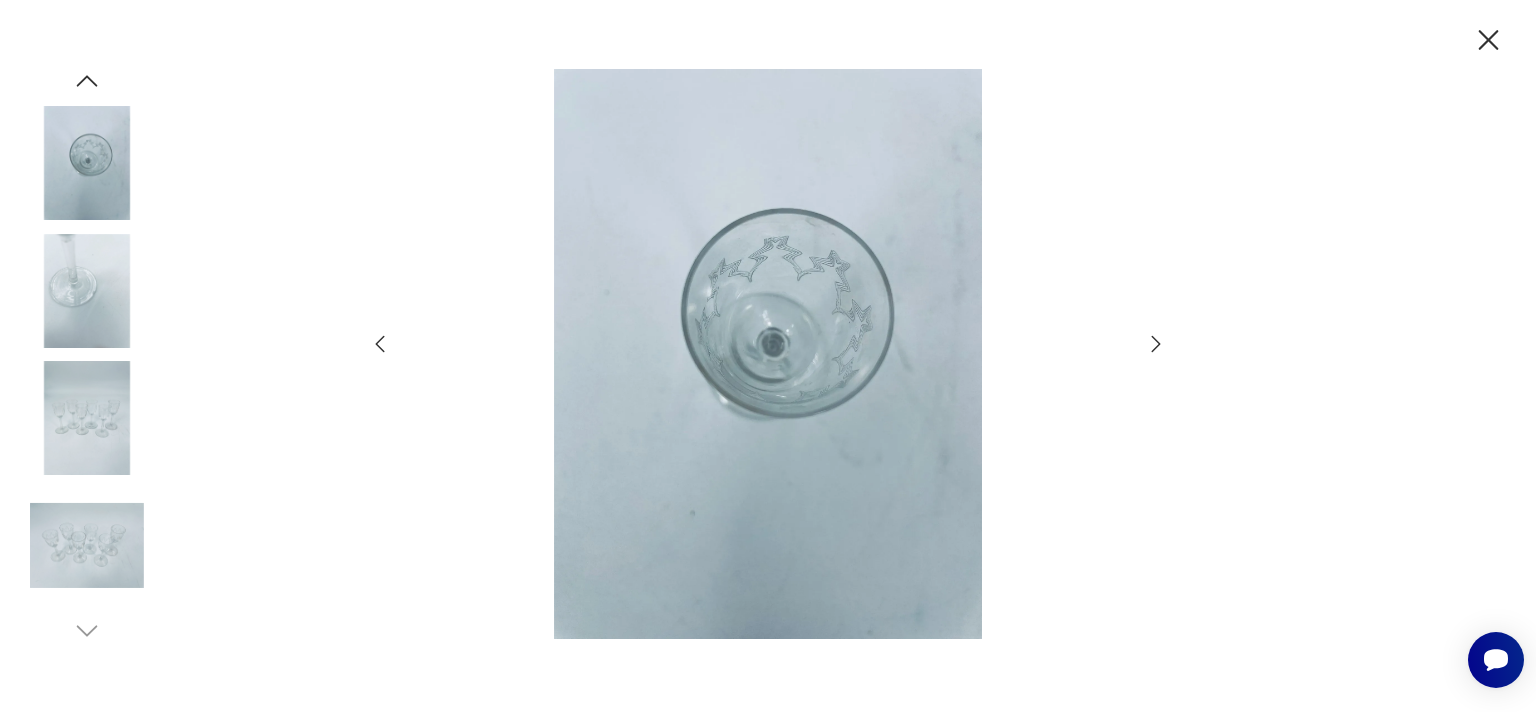 click 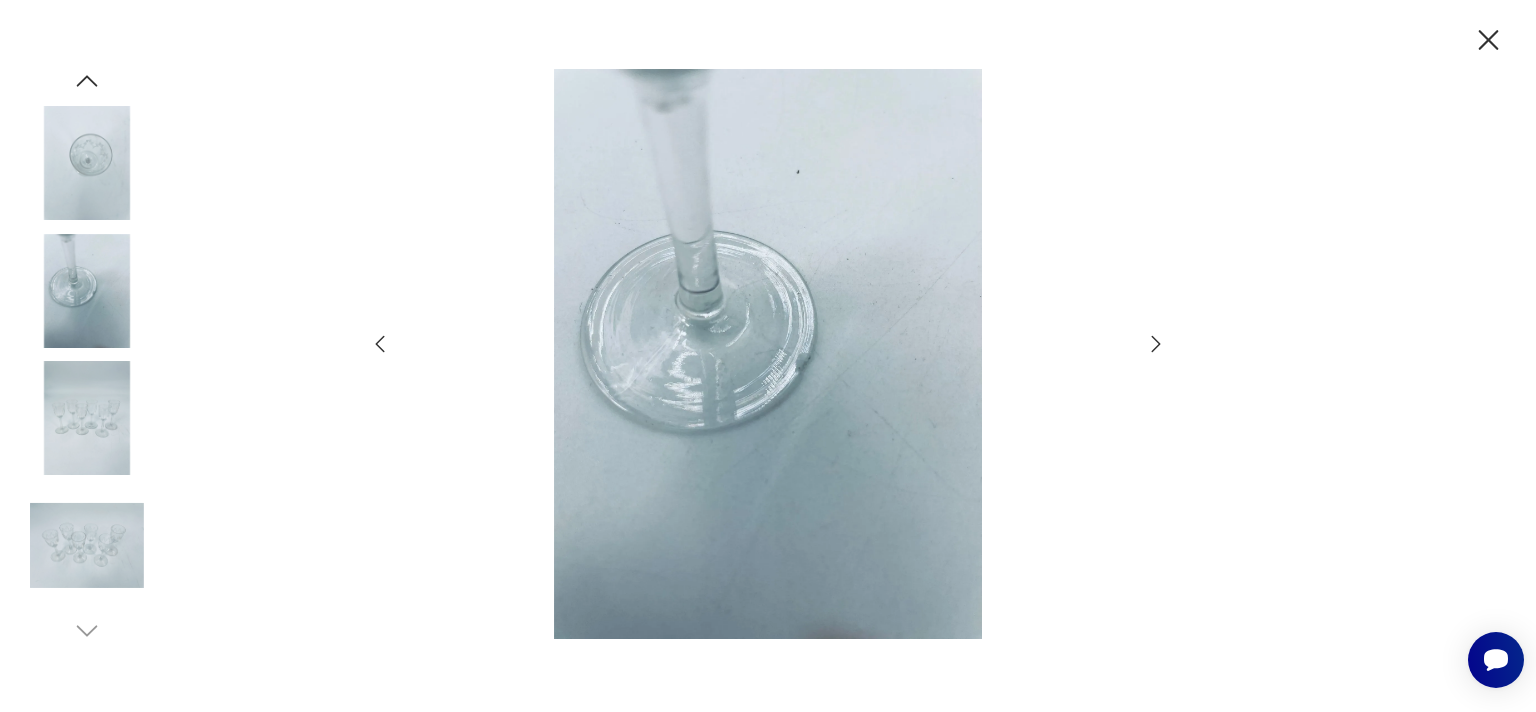click 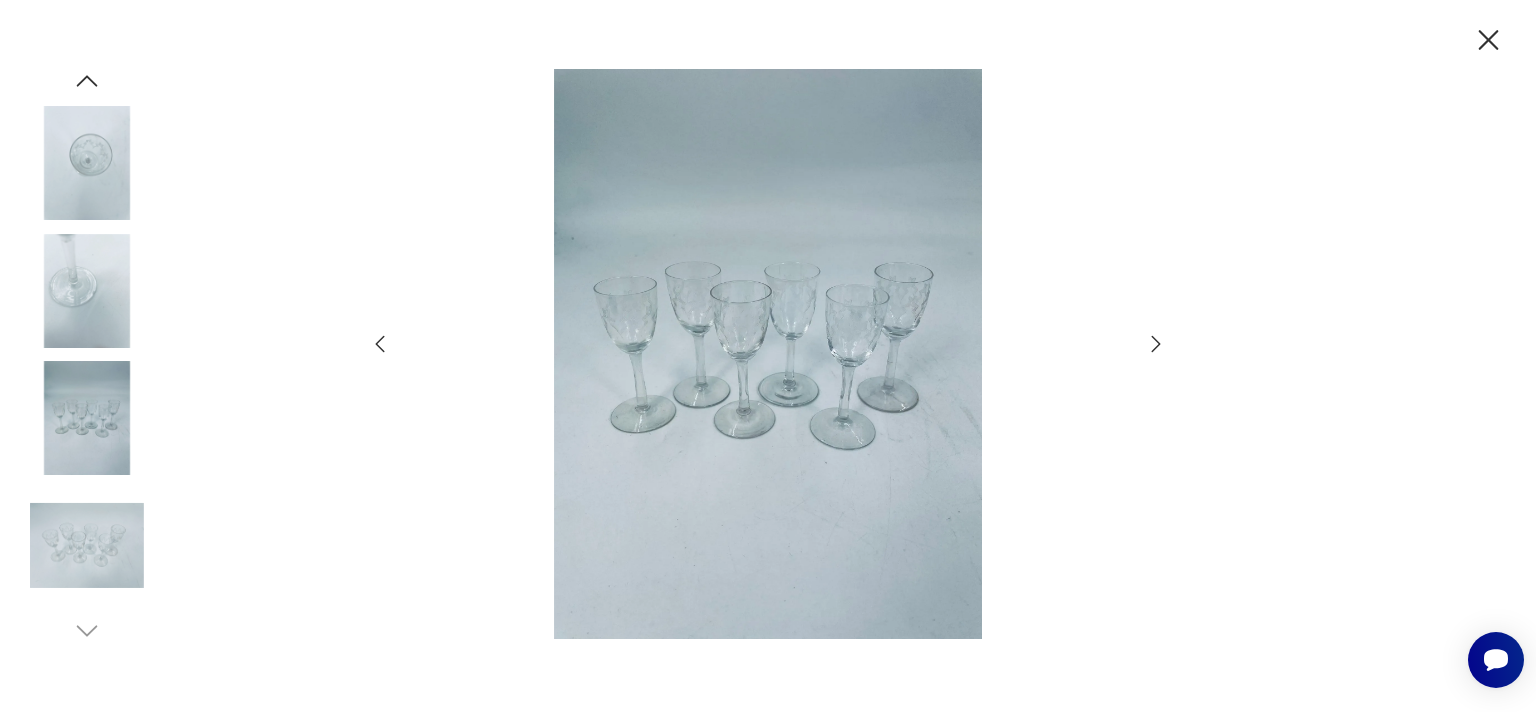 click 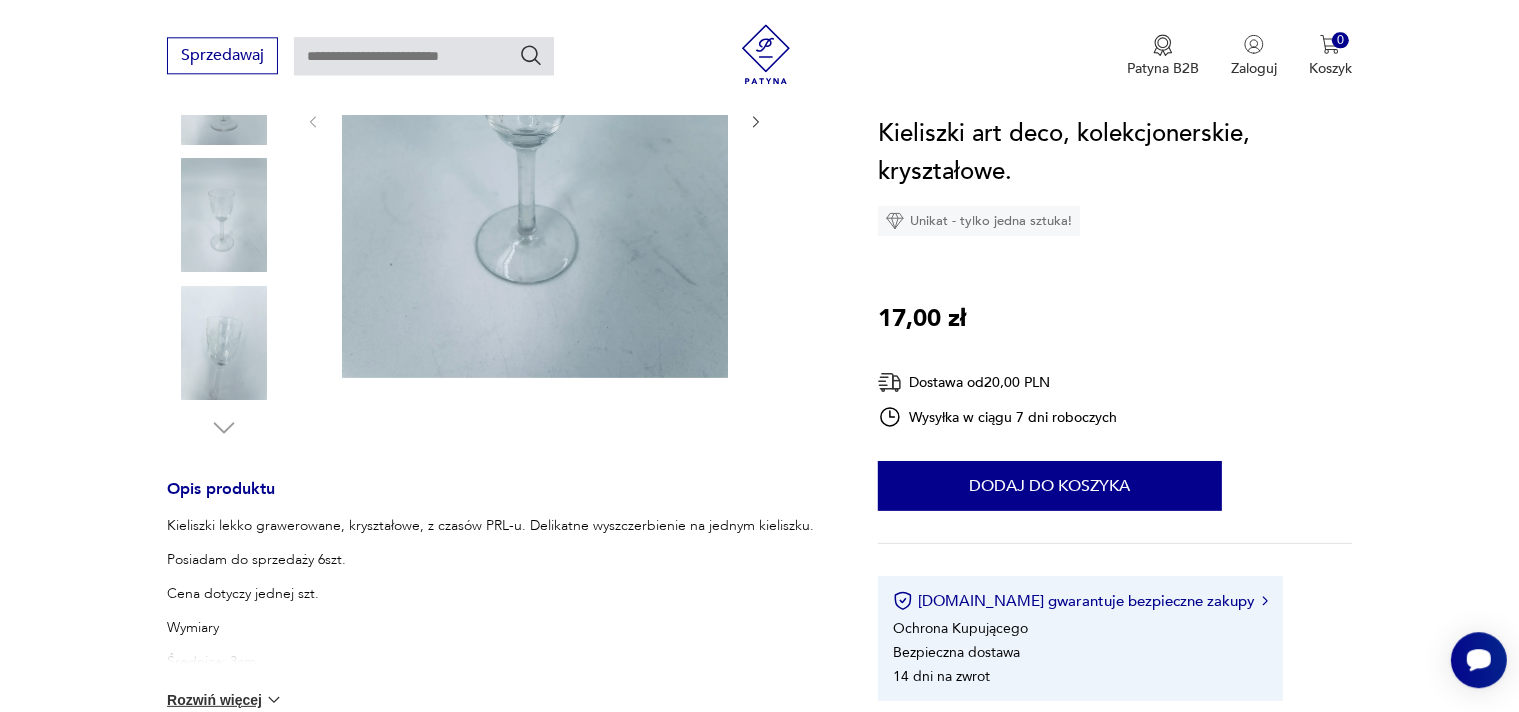 scroll, scrollTop: 528, scrollLeft: 0, axis: vertical 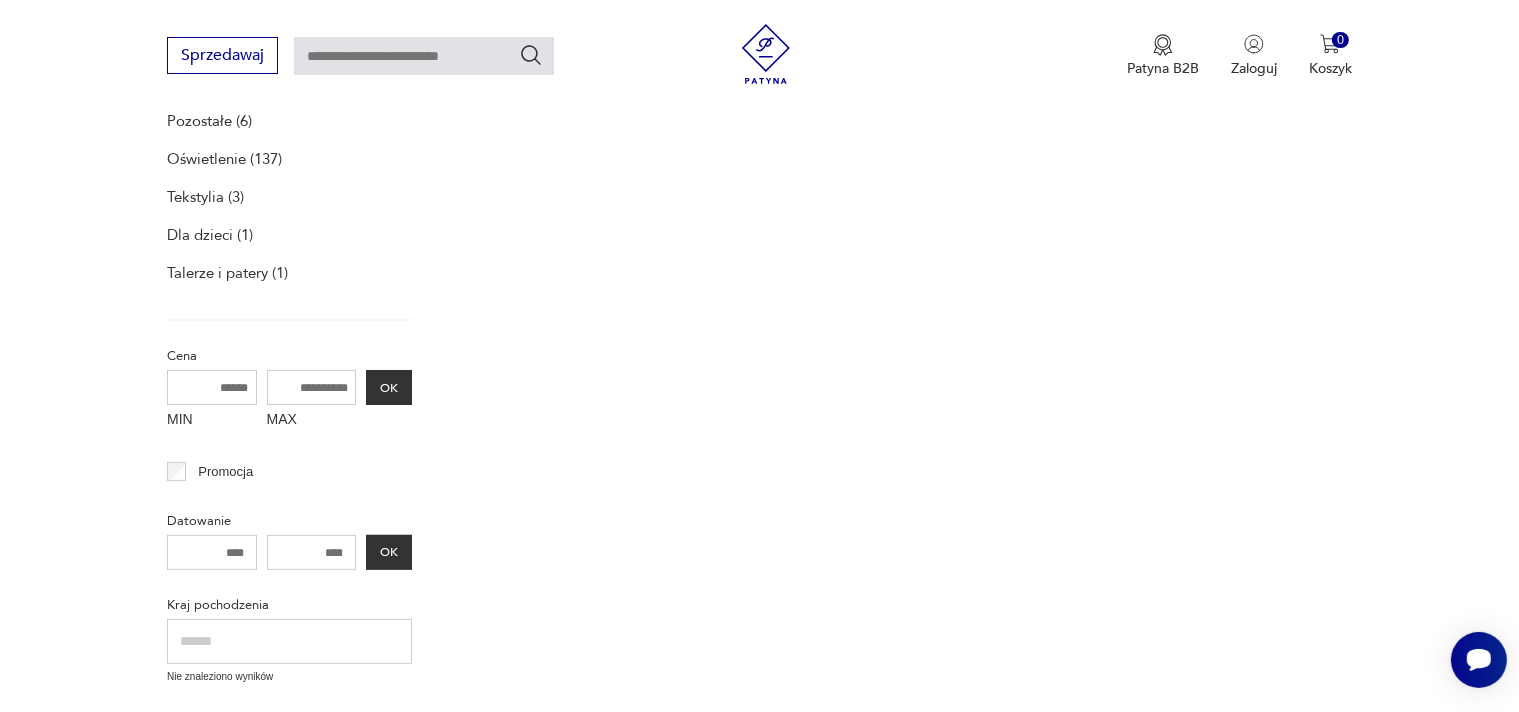 type on "********" 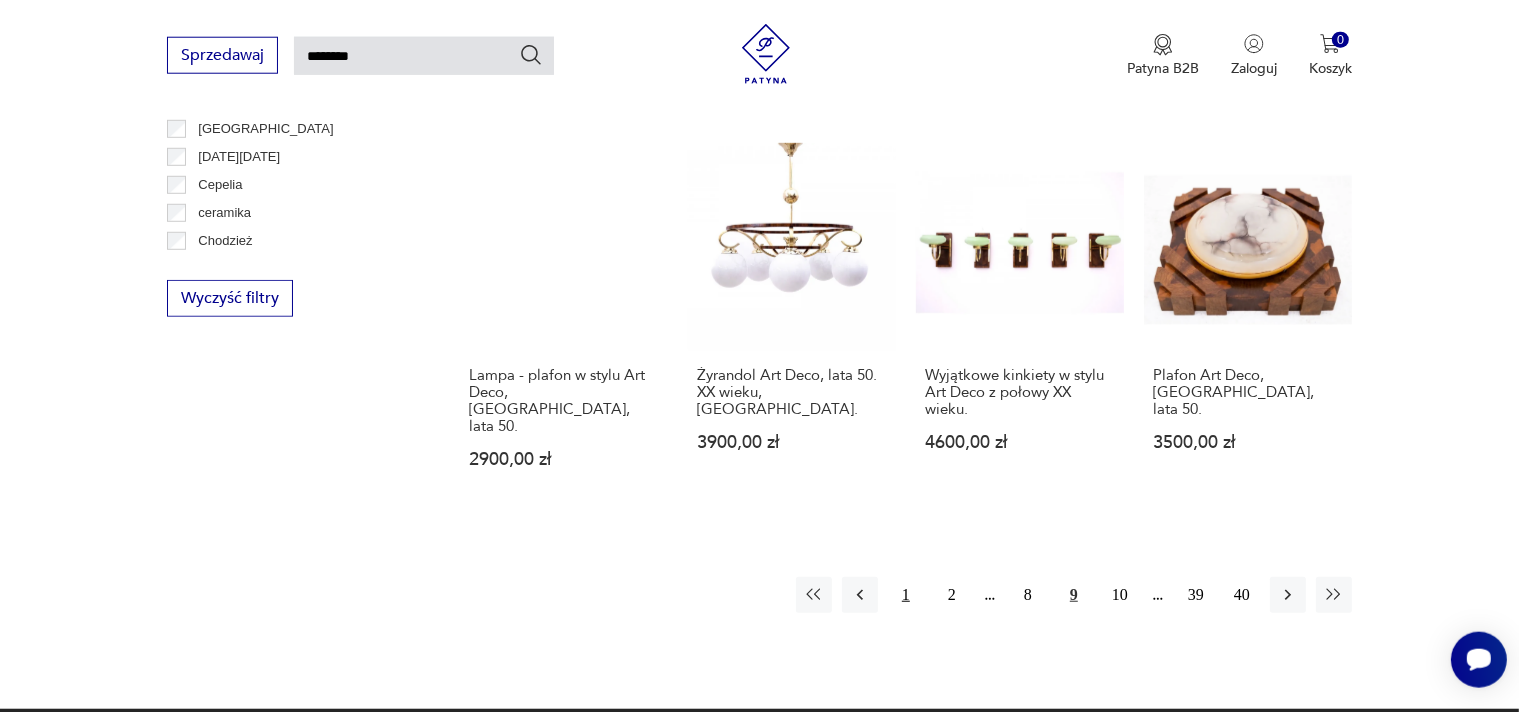 scroll, scrollTop: 1468, scrollLeft: 0, axis: vertical 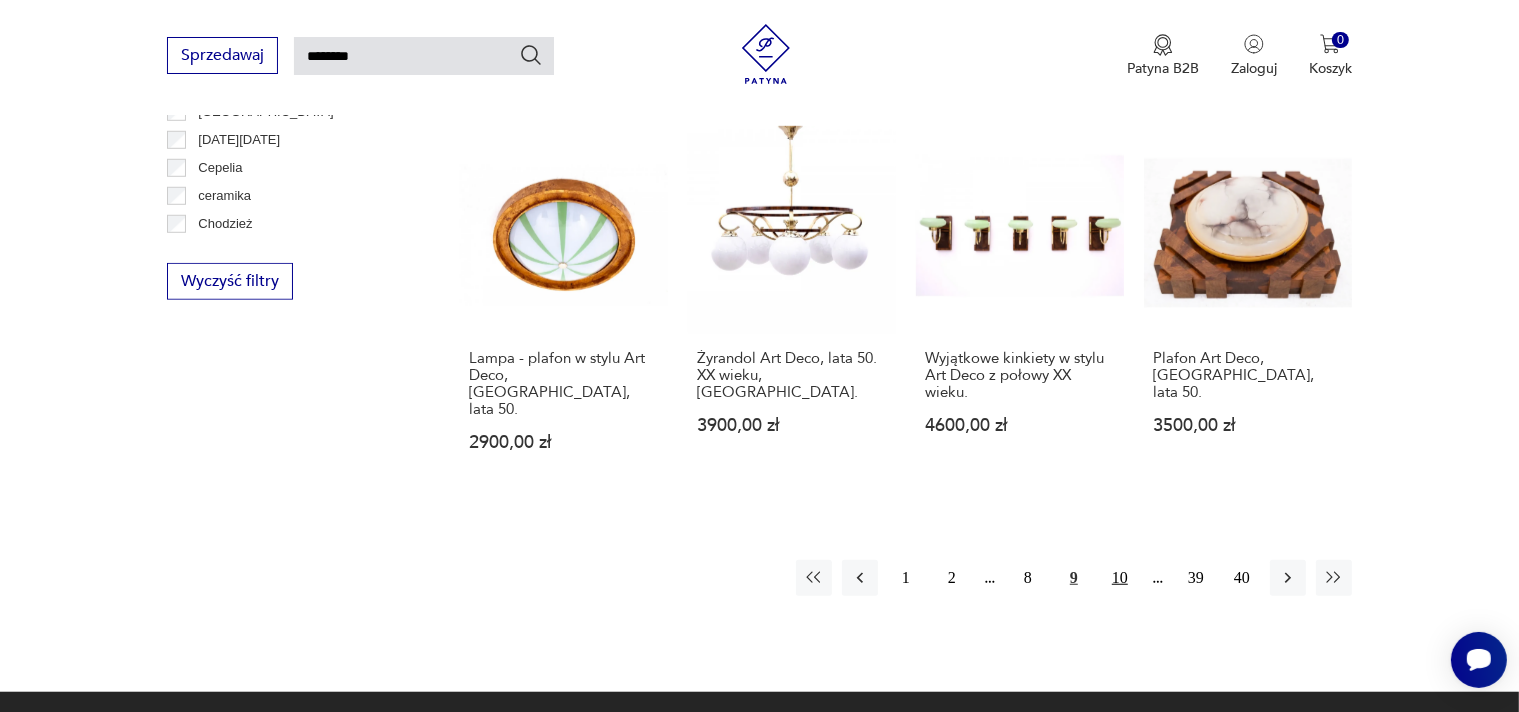 click on "10" at bounding box center (1120, 578) 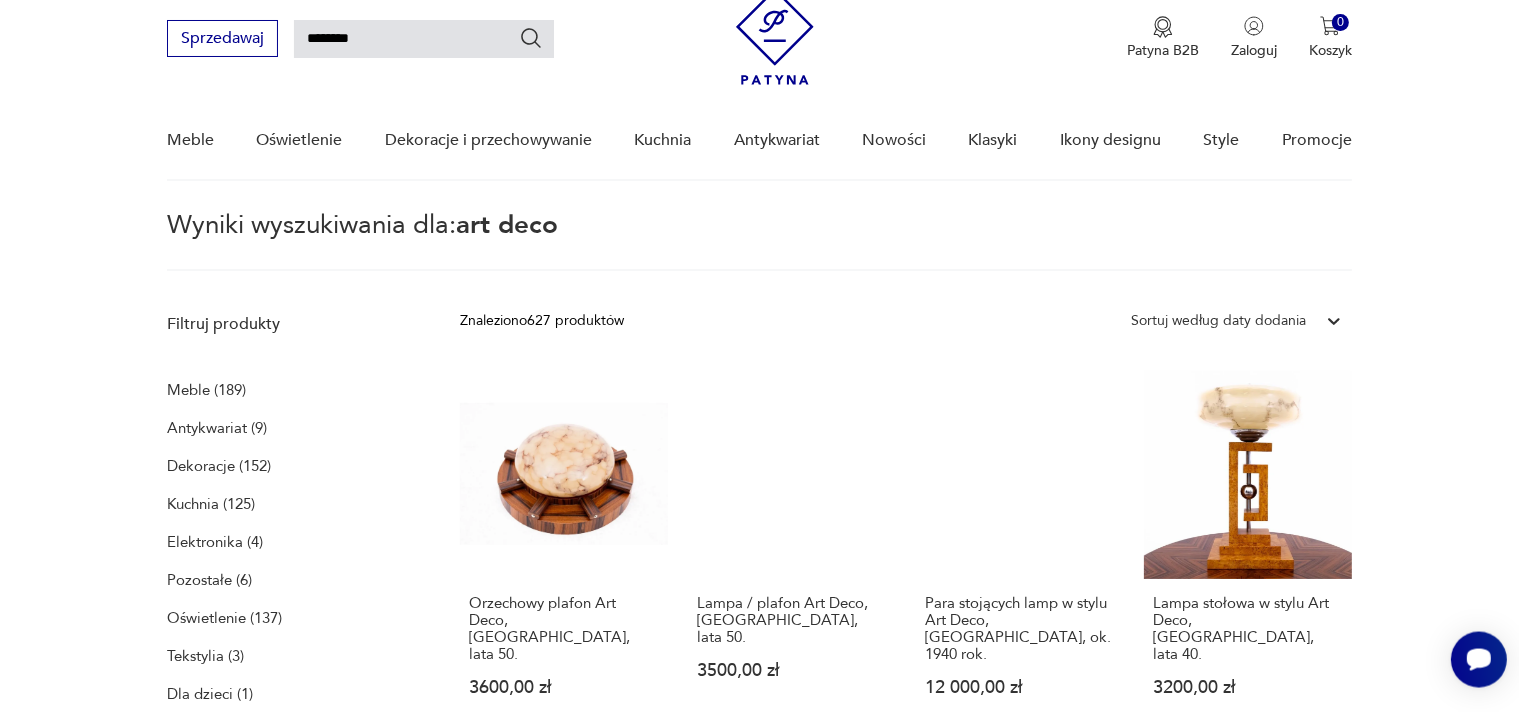 scroll, scrollTop: 70, scrollLeft: 0, axis: vertical 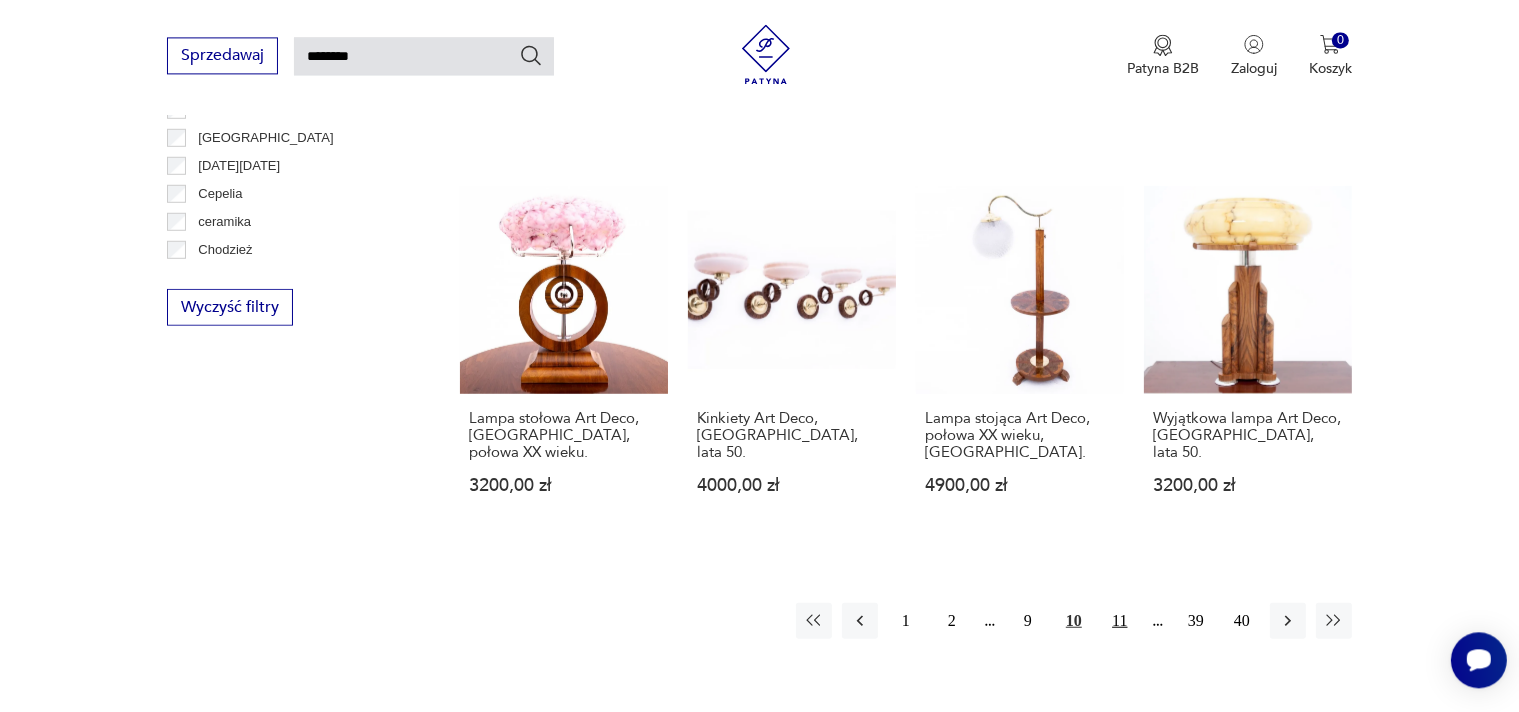 click on "11" at bounding box center (1120, 620) 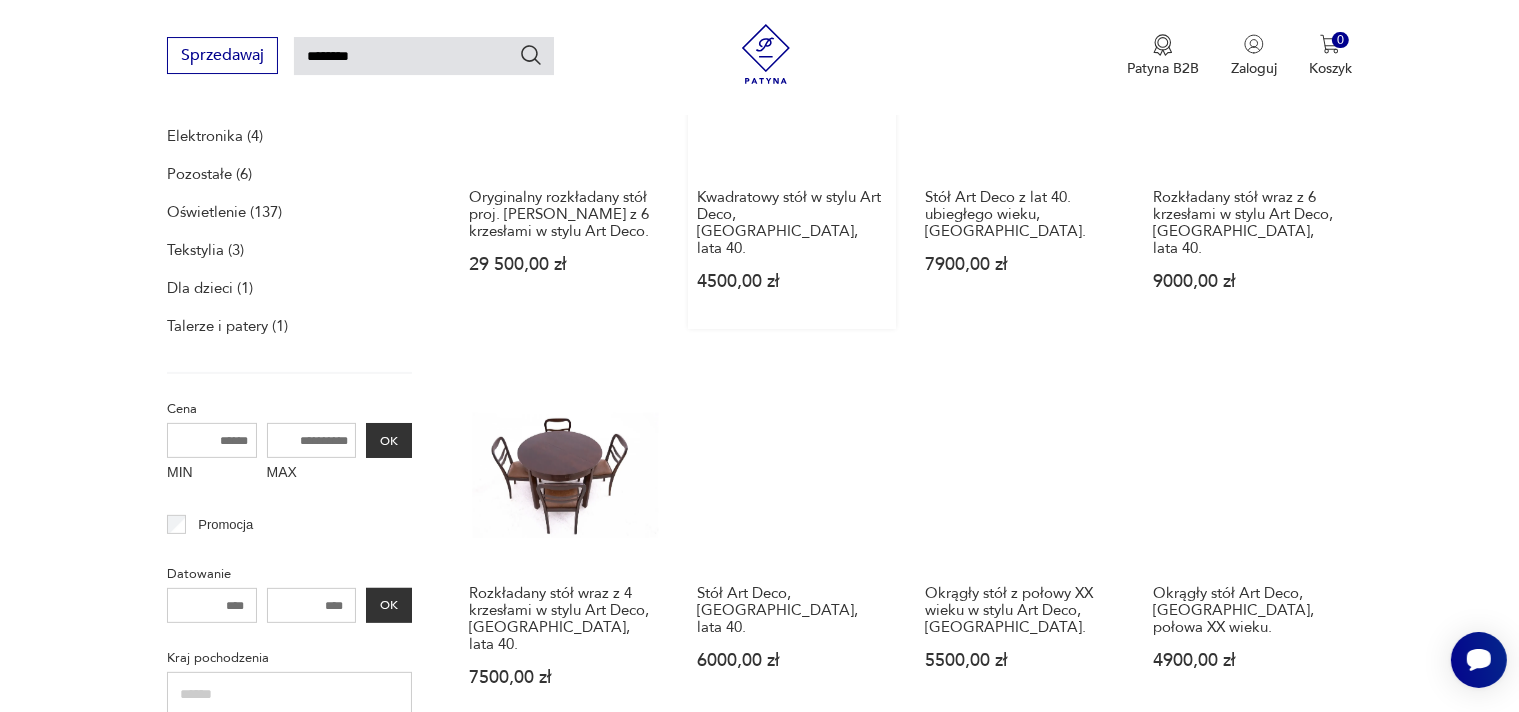 scroll, scrollTop: 492, scrollLeft: 0, axis: vertical 